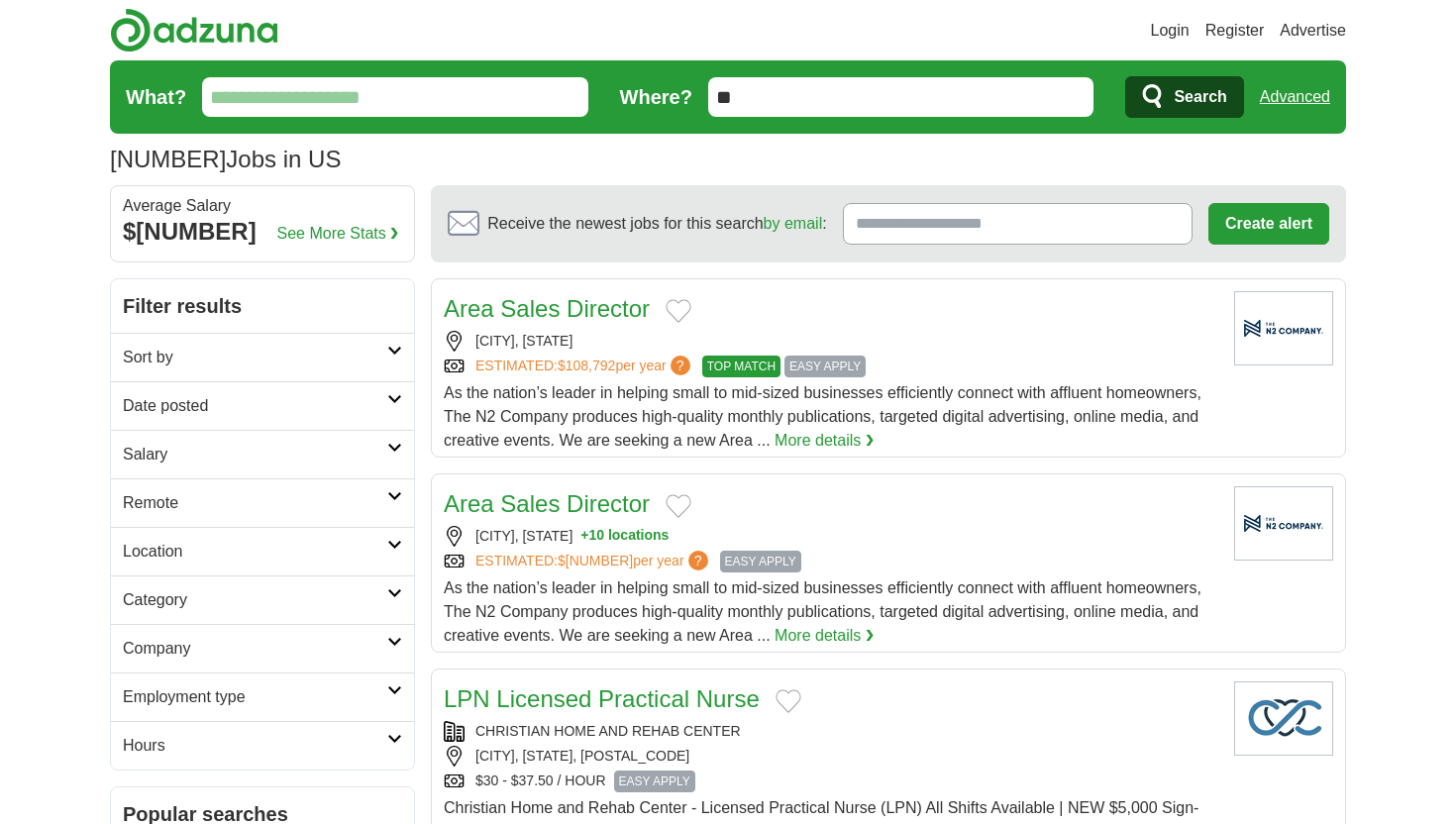 scroll, scrollTop: 0, scrollLeft: 0, axis: both 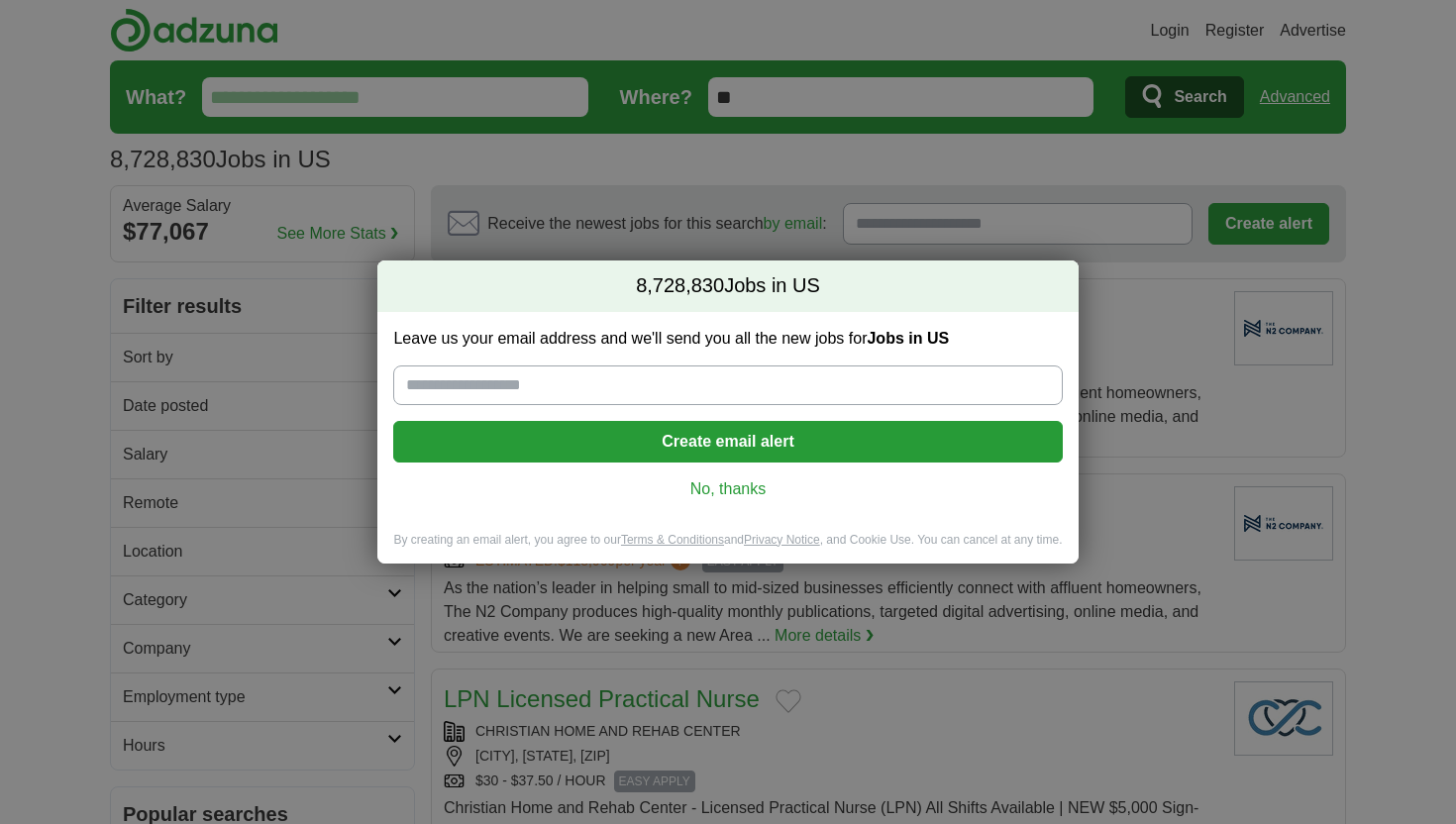 click on "No, thanks" at bounding box center [727, 489] 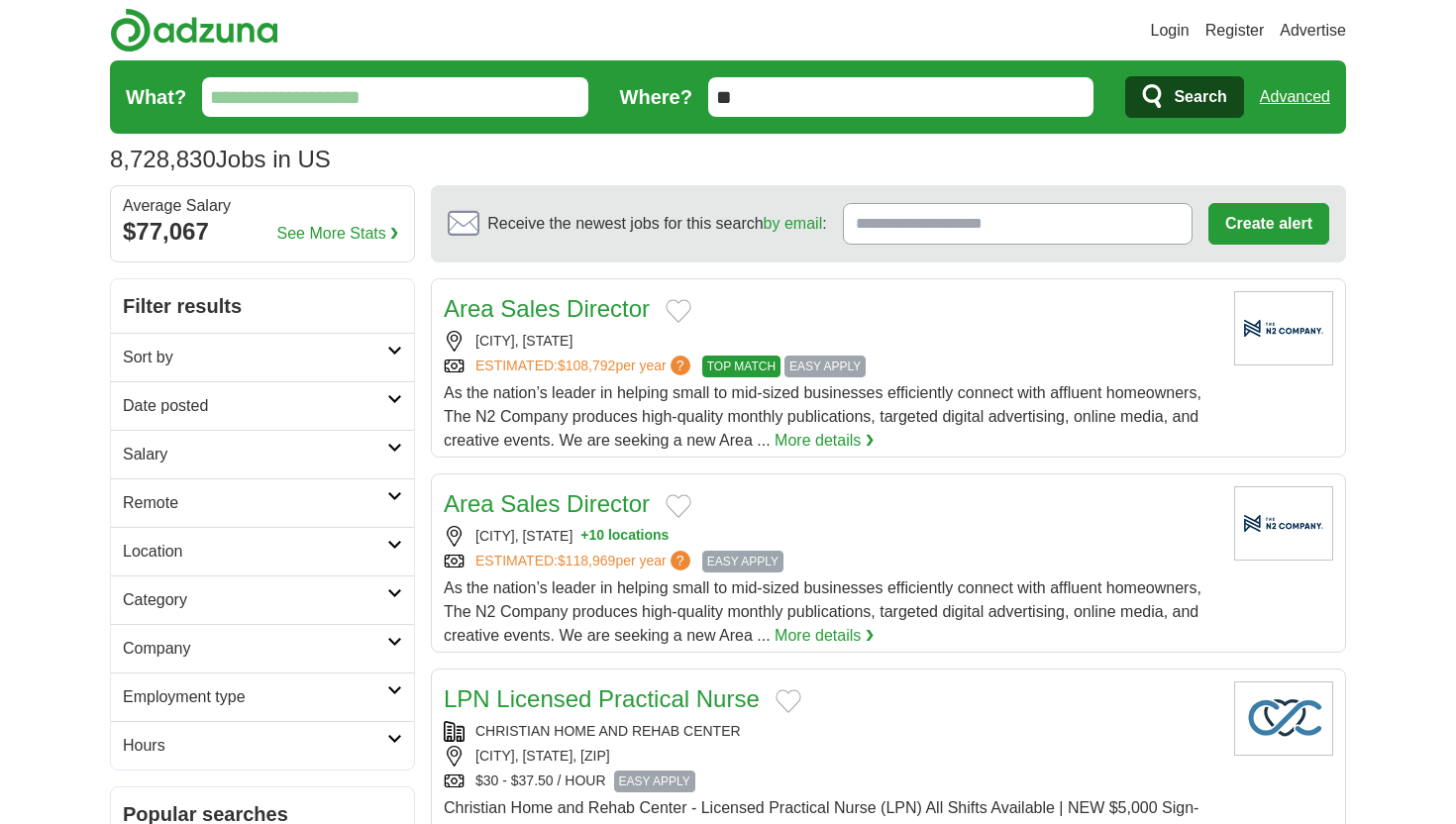 click on "What?" at bounding box center [395, 97] 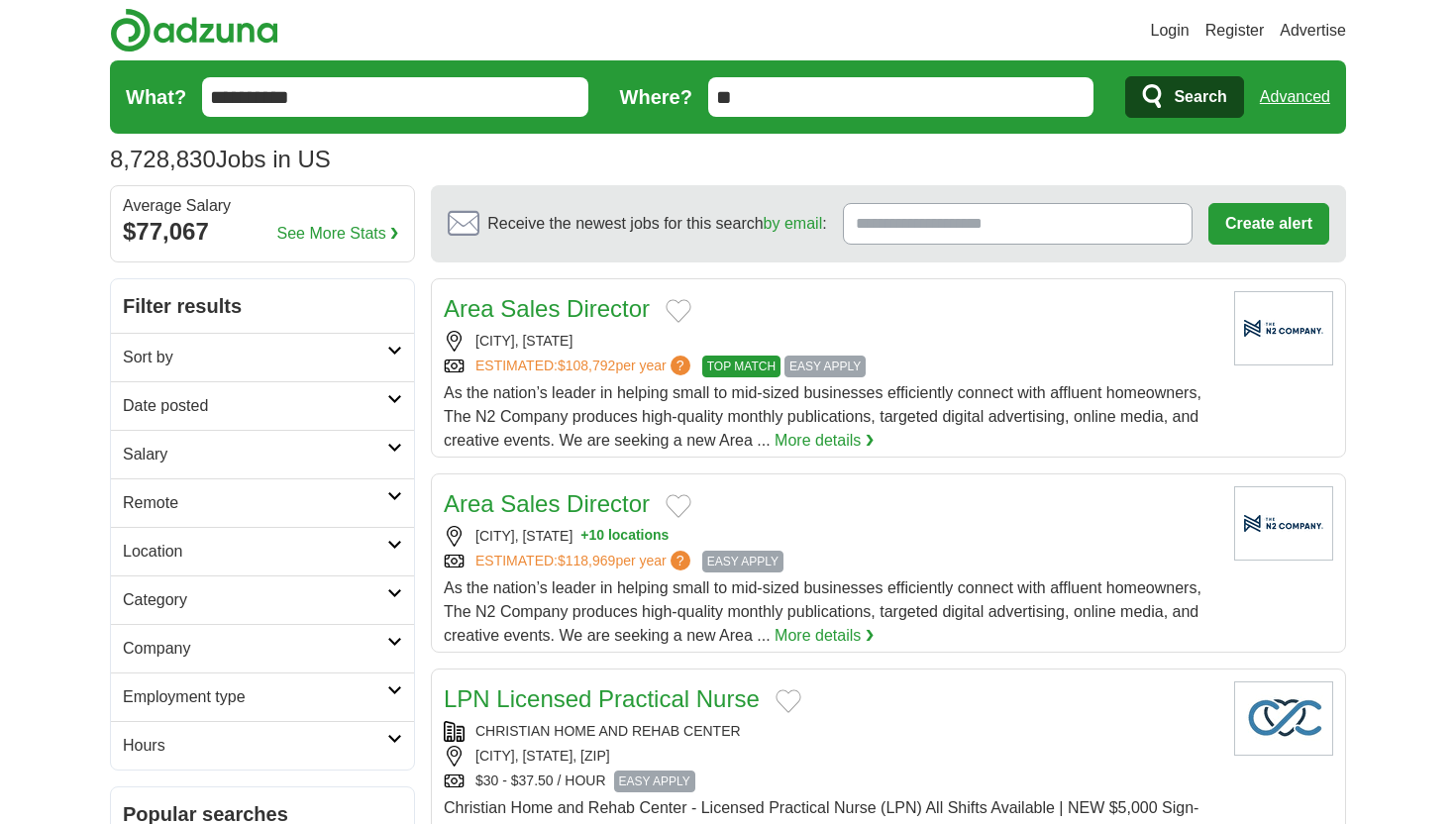type on "**********" 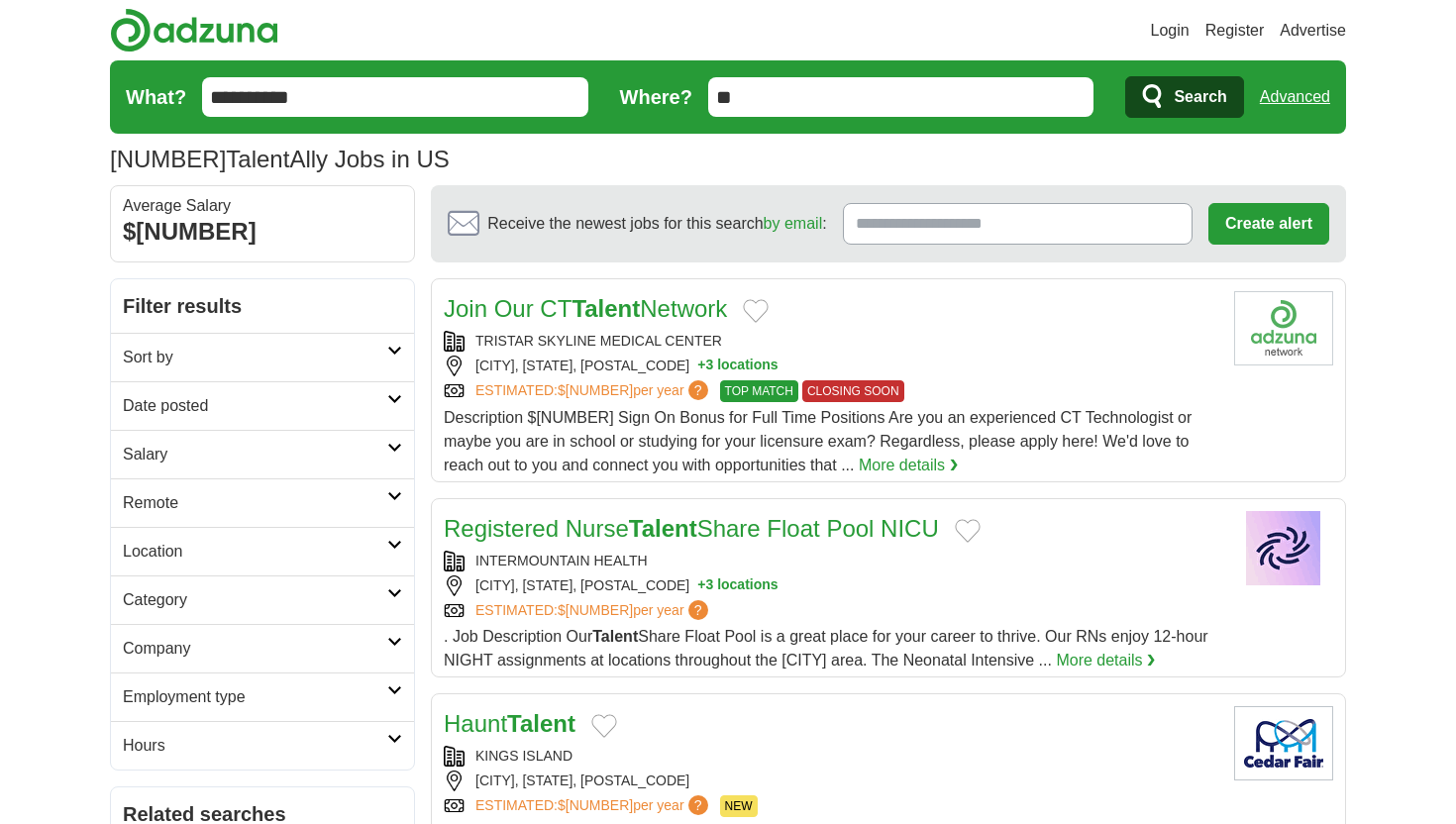 scroll, scrollTop: 0, scrollLeft: 0, axis: both 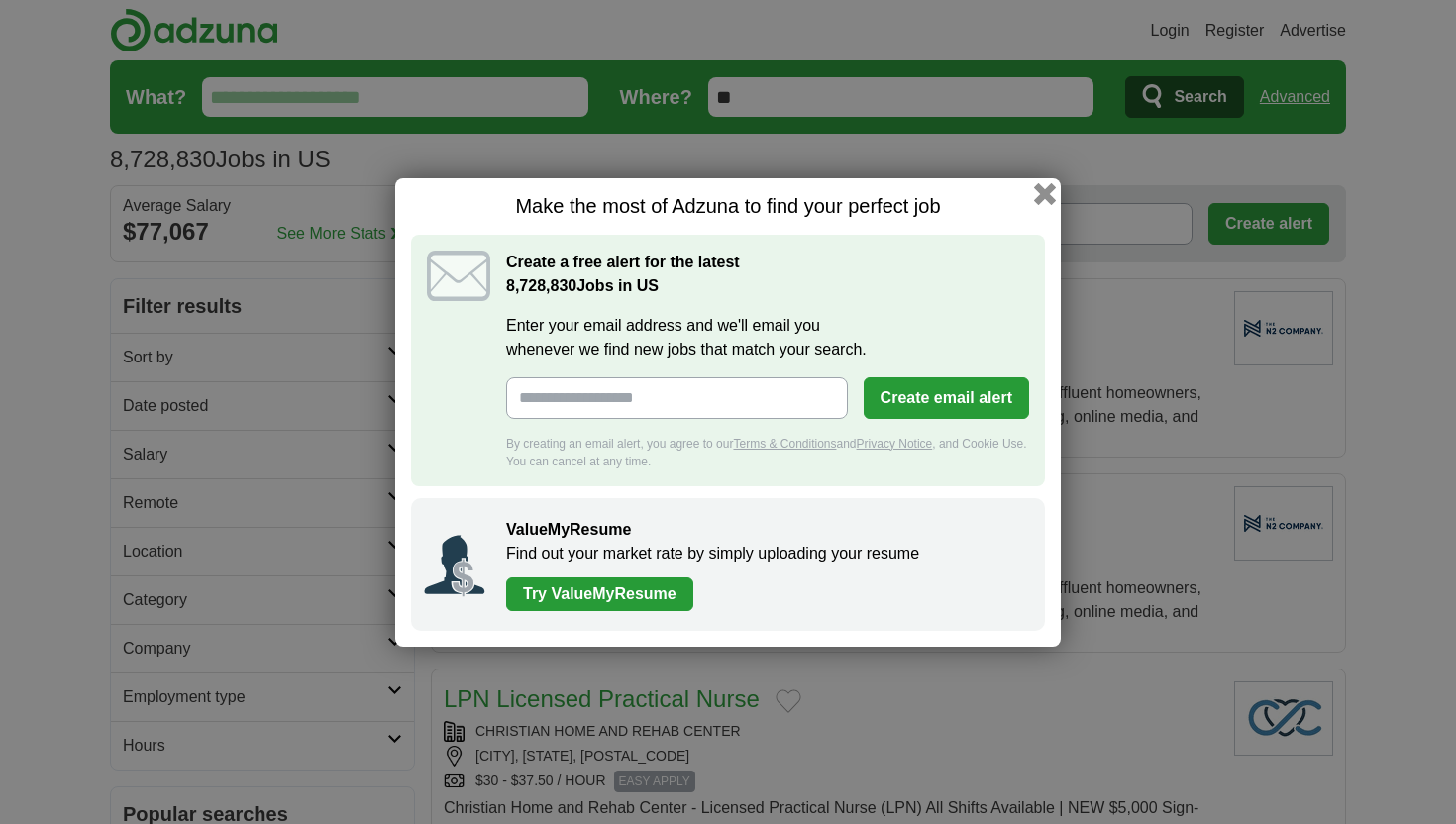 click at bounding box center [1045, 193] 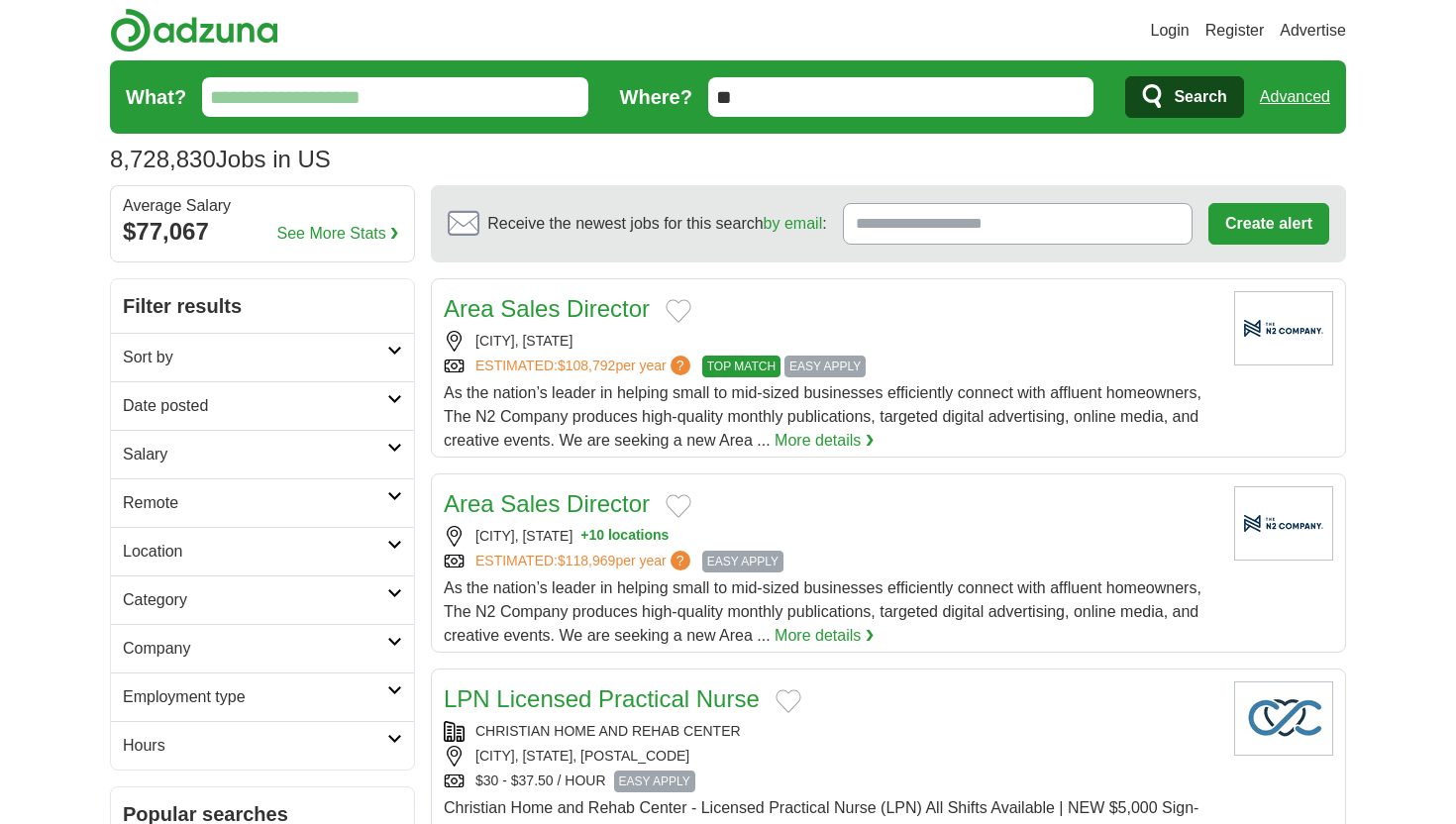 scroll, scrollTop: 1, scrollLeft: 0, axis: vertical 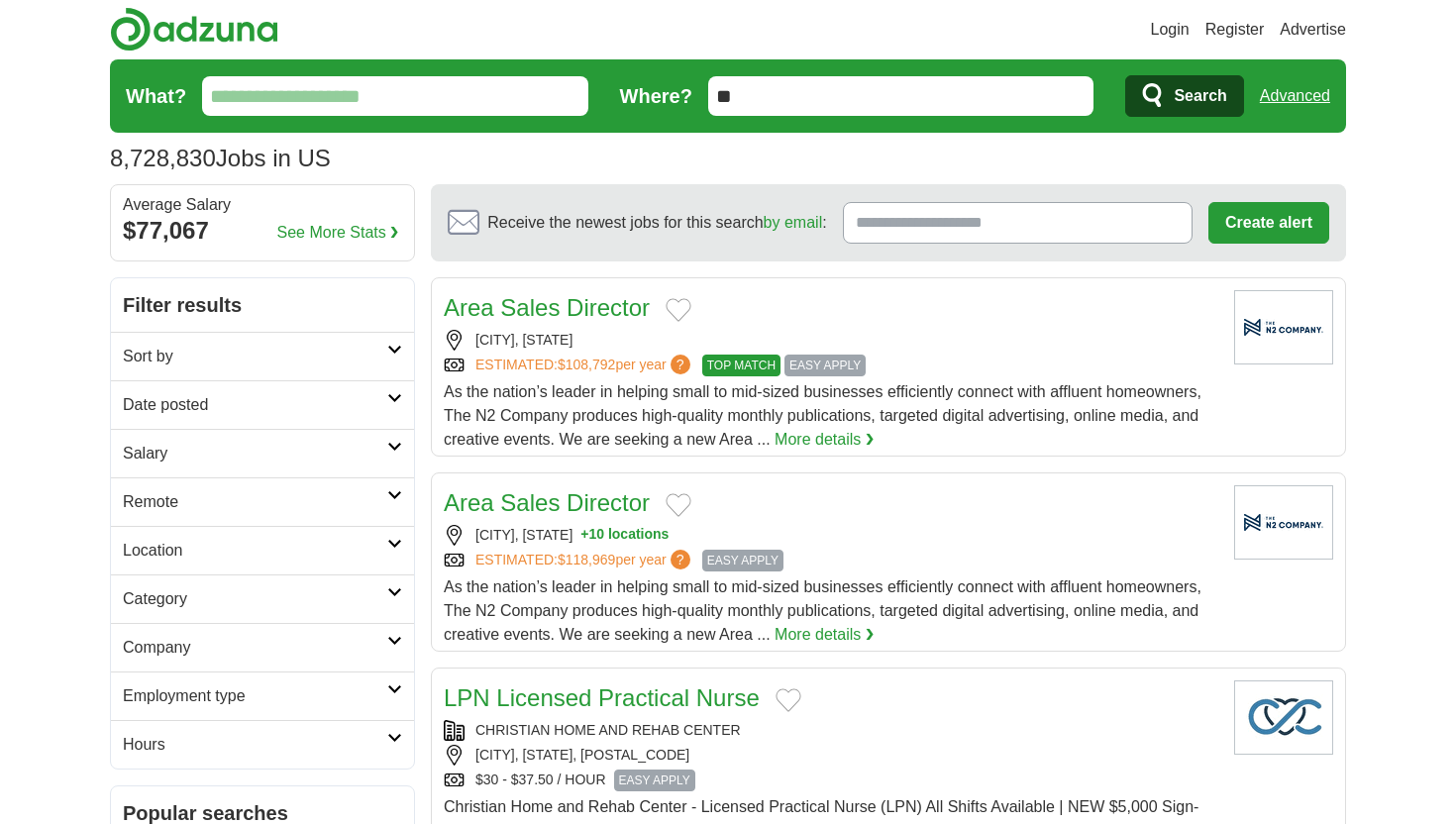 click on "What?" at bounding box center [395, 96] 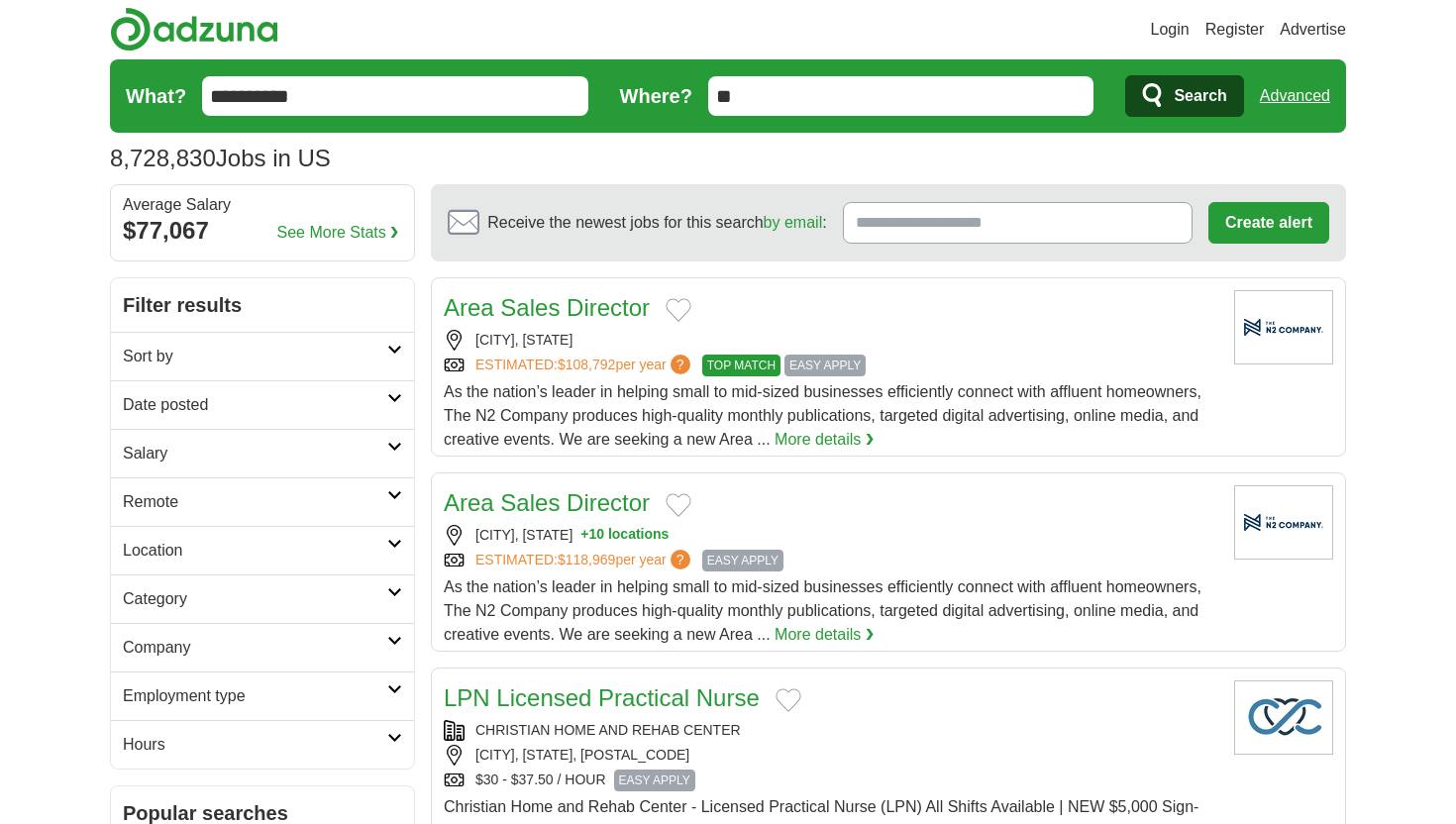 type on "**********" 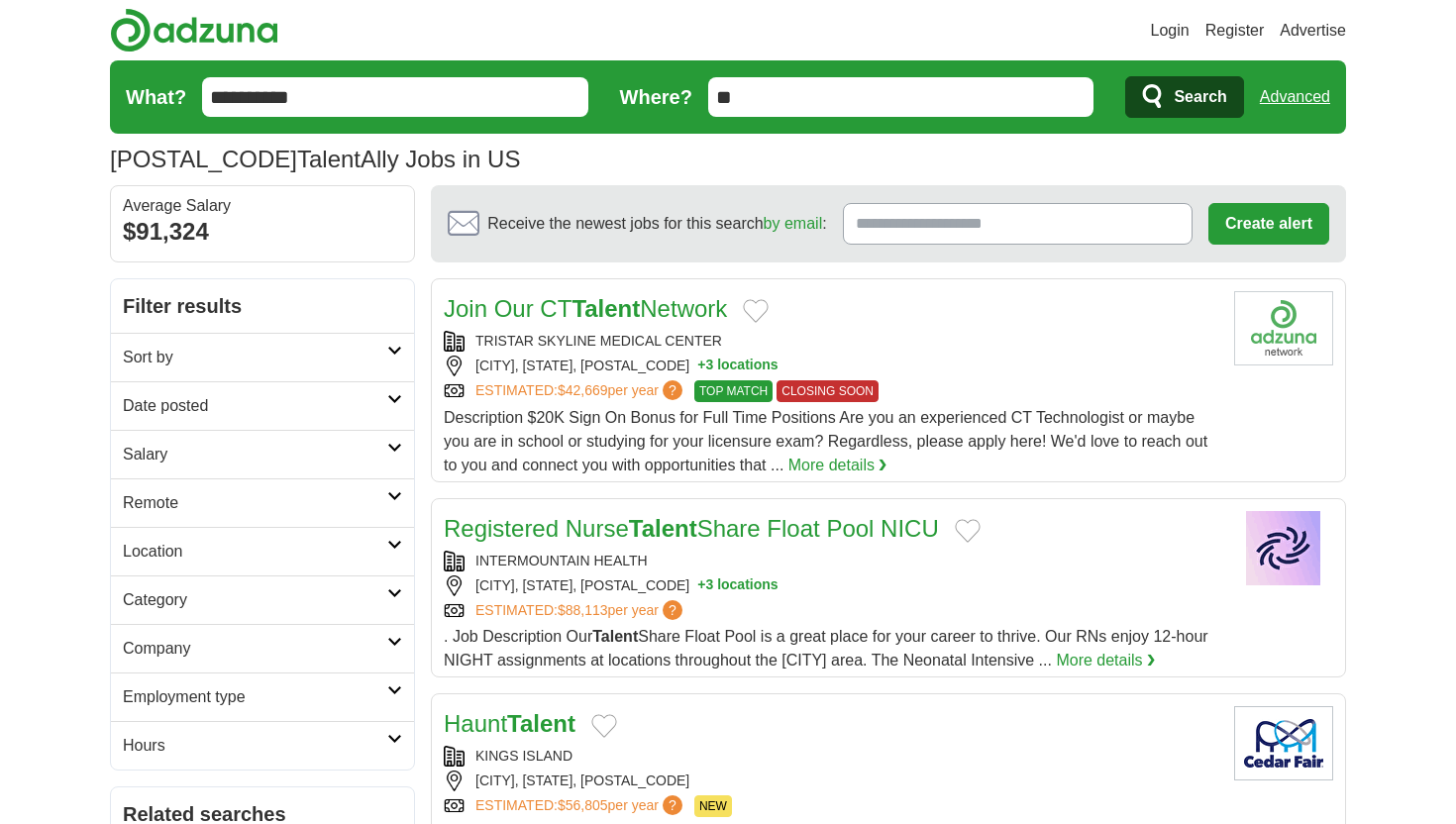 scroll, scrollTop: 0, scrollLeft: 0, axis: both 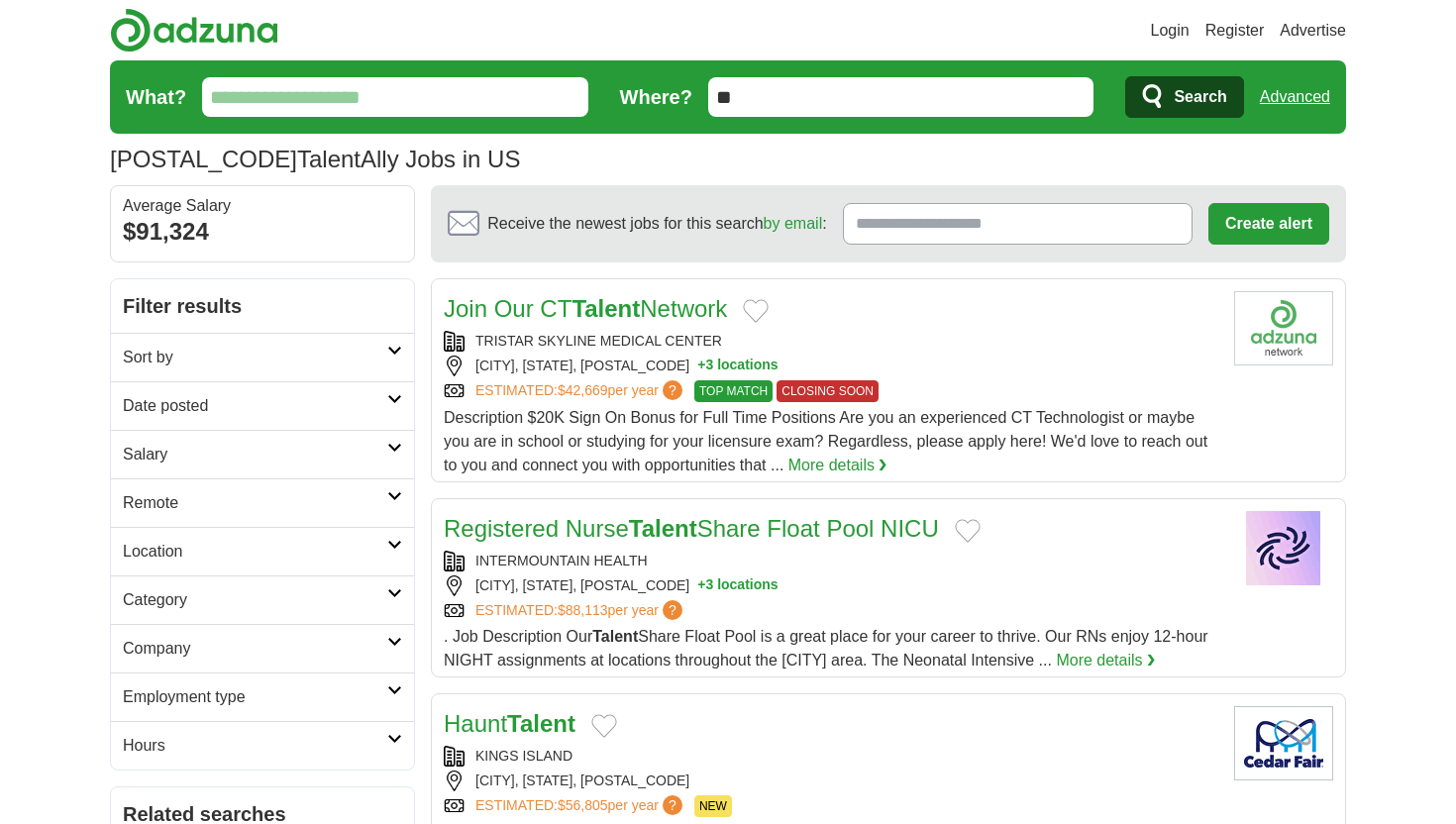 type 